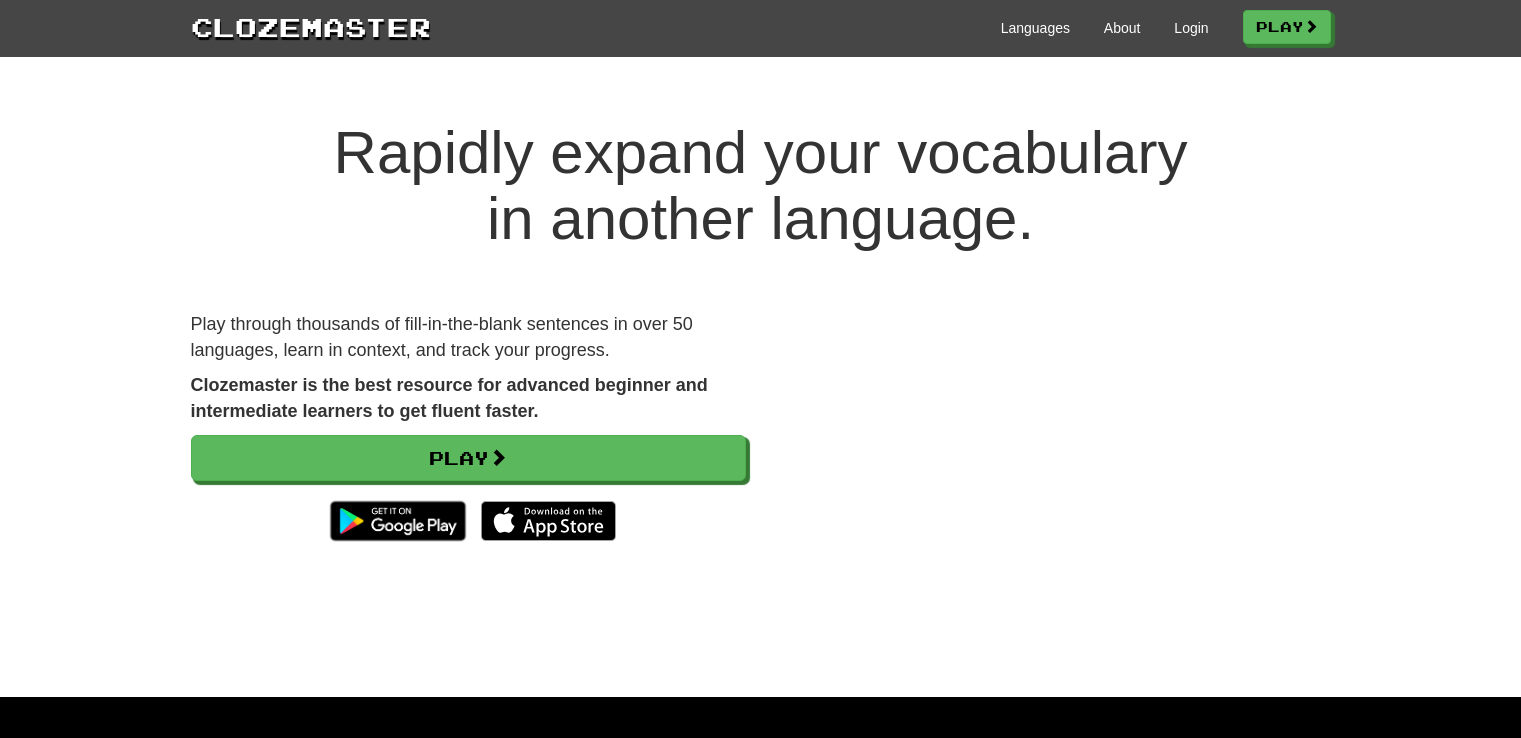 scroll, scrollTop: 0, scrollLeft: 0, axis: both 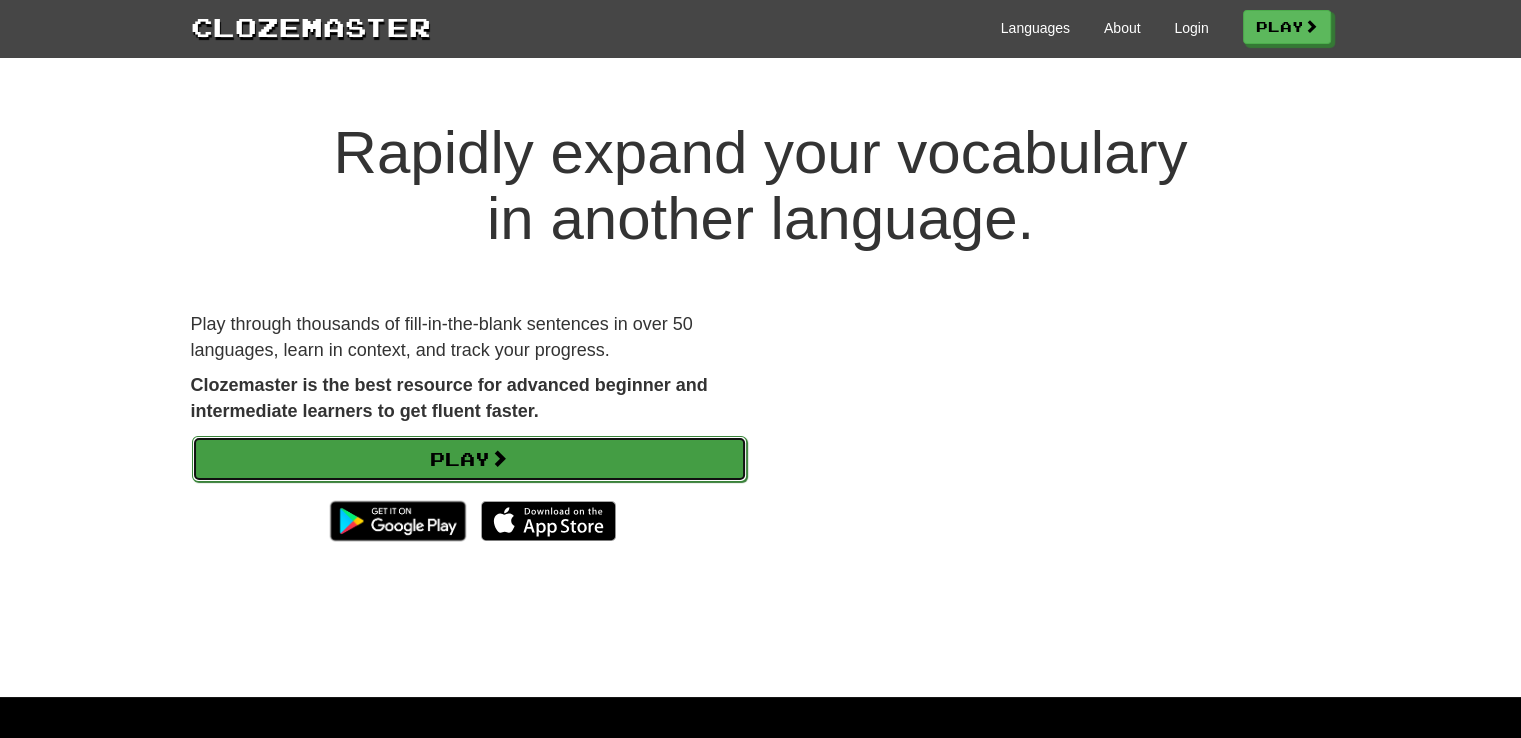 click at bounding box center [499, 458] 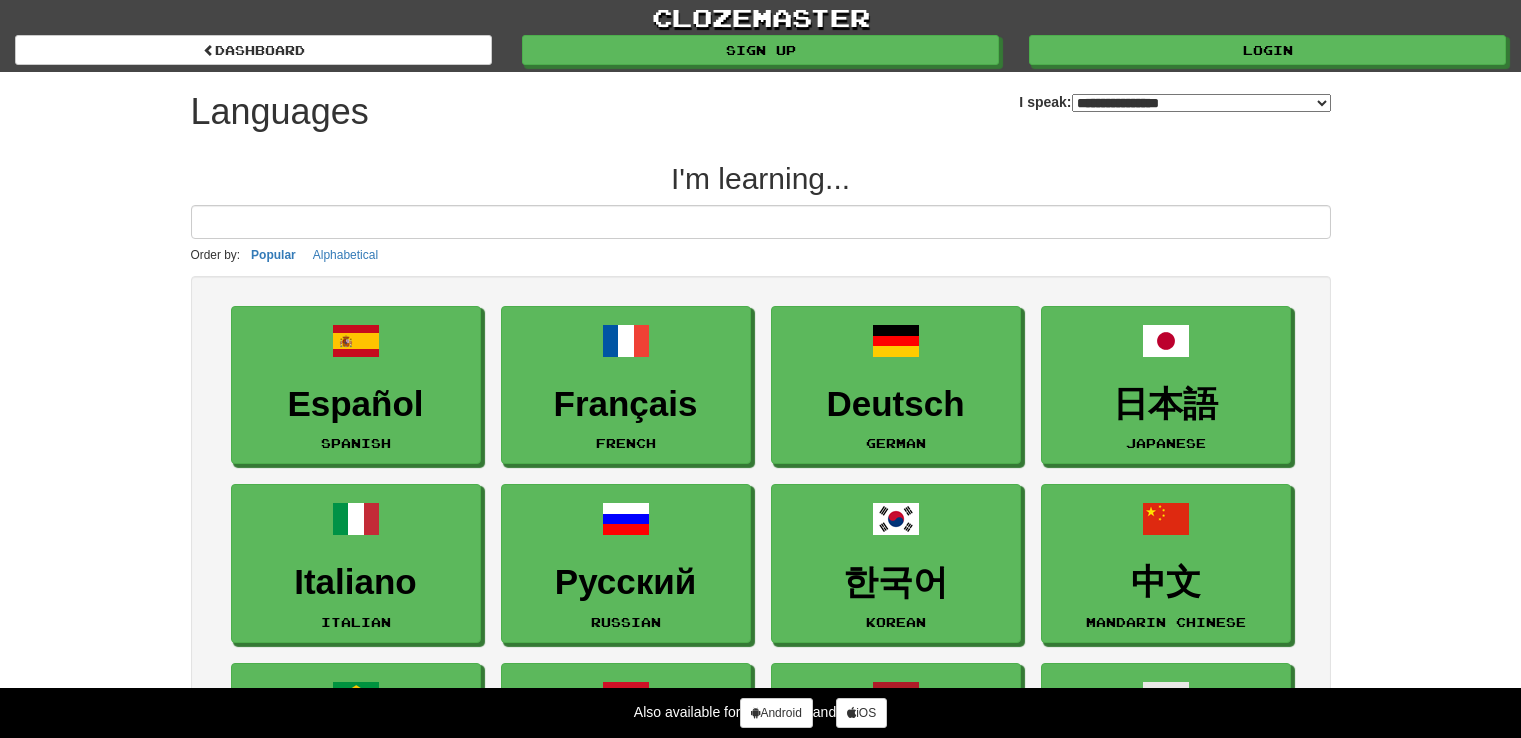 select on "*******" 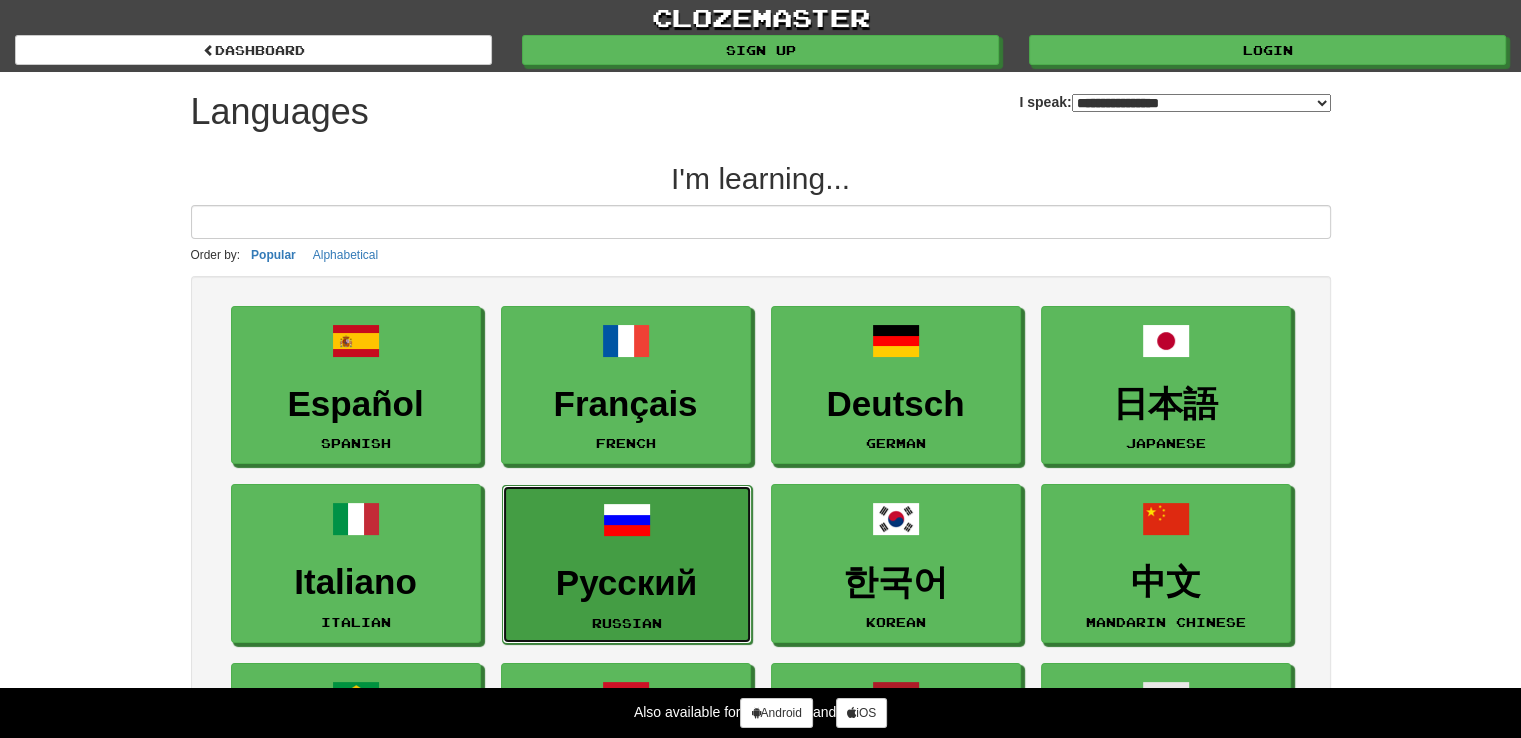 click on "Русский" at bounding box center [627, 583] 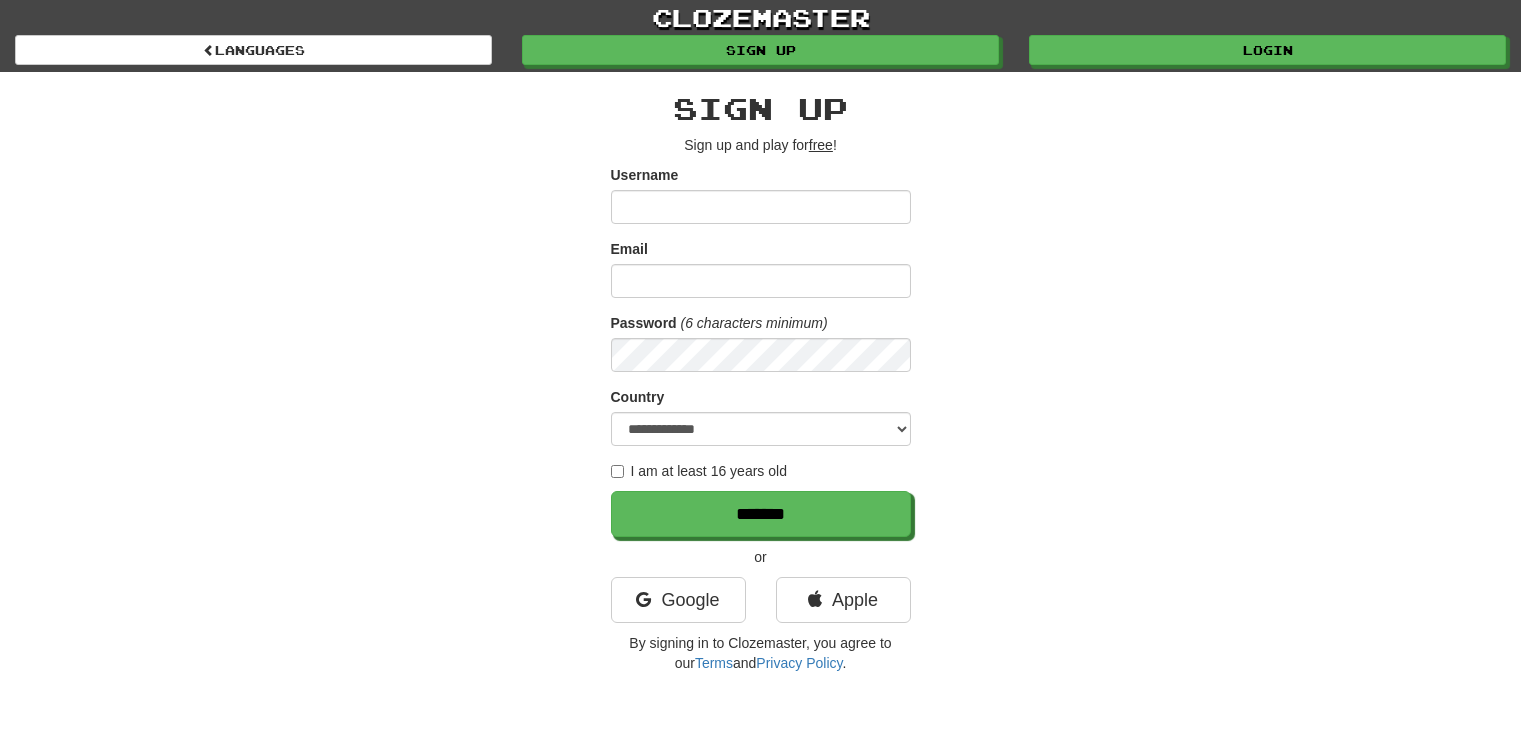 scroll, scrollTop: 0, scrollLeft: 0, axis: both 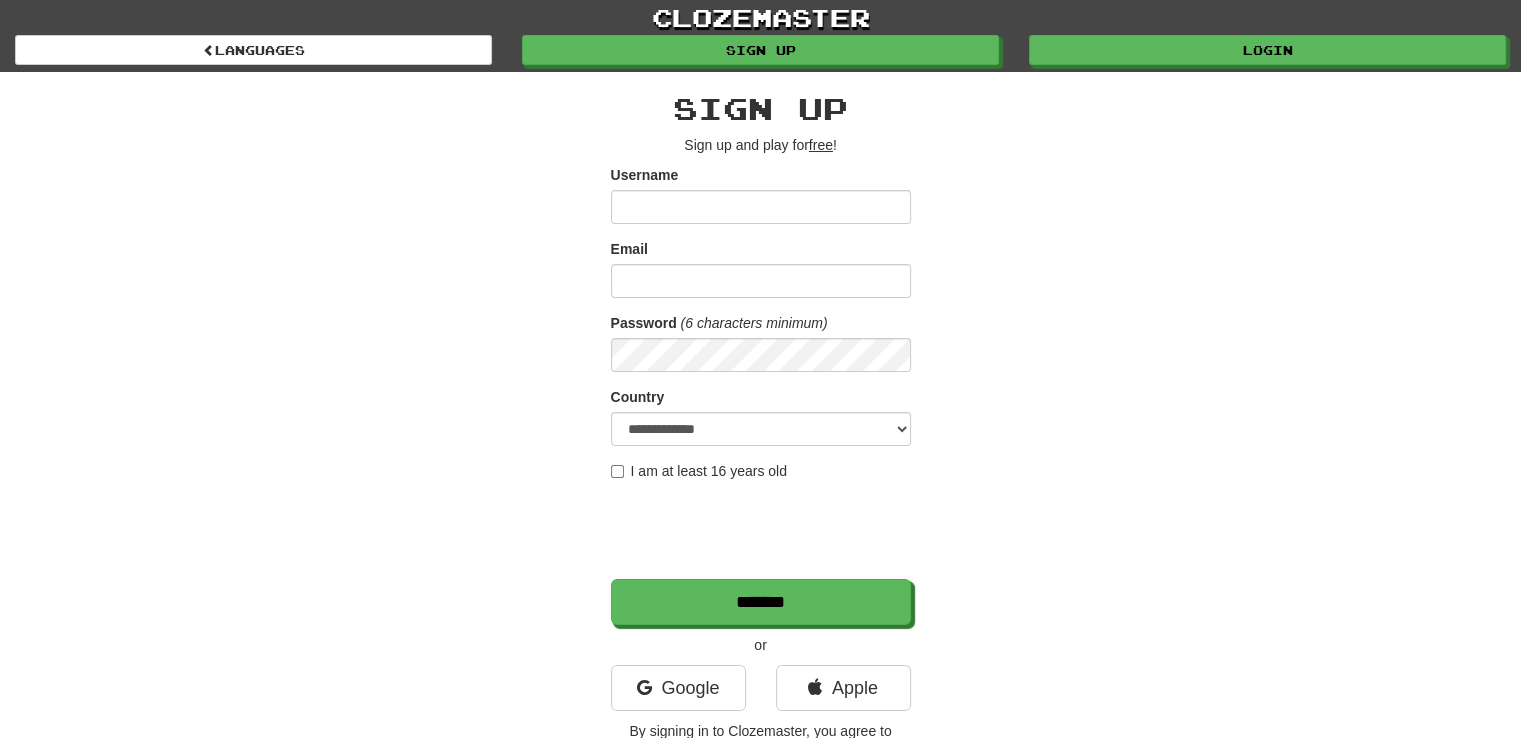 click on "Username" at bounding box center [761, 207] 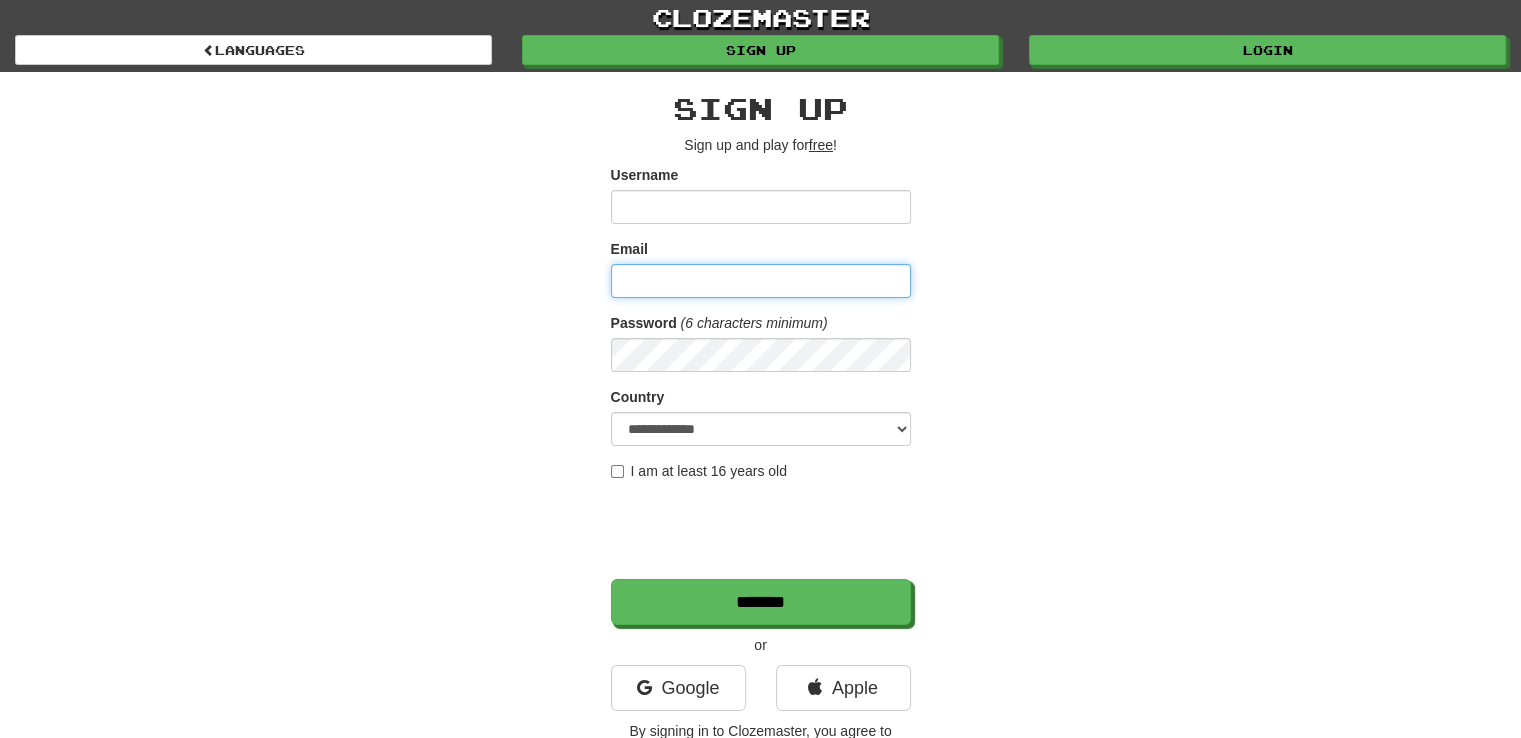 click on "Email" at bounding box center [761, 281] 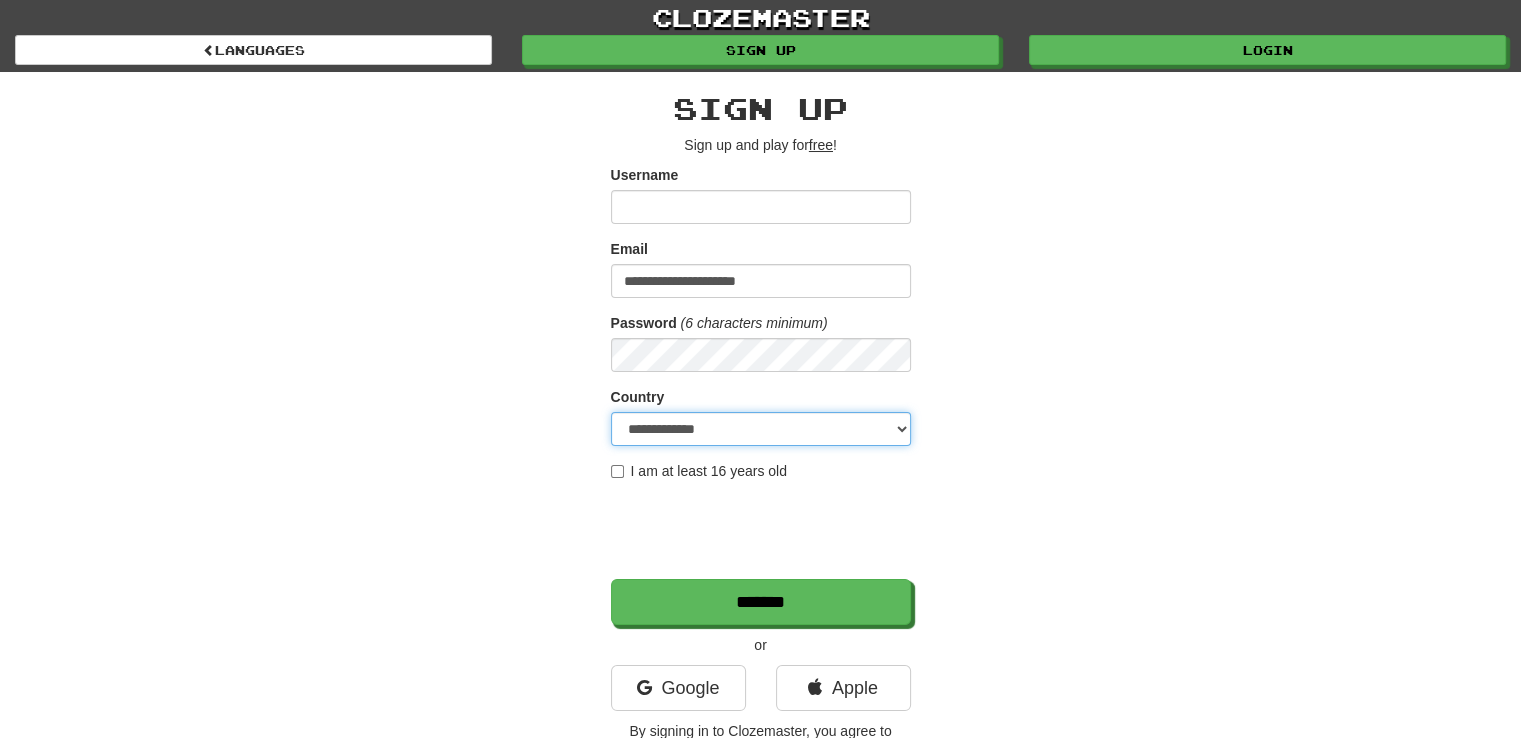 select on "**" 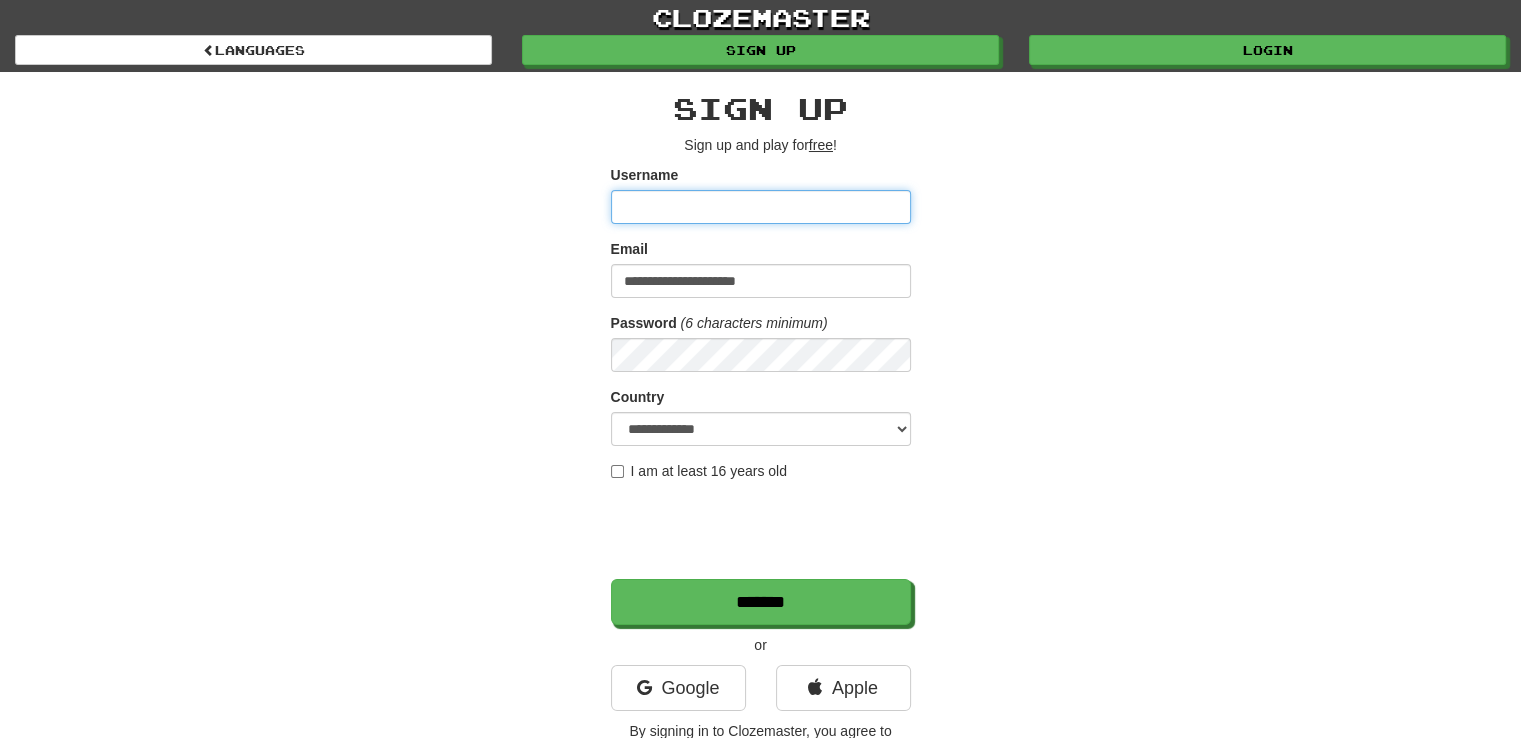 click on "Username" at bounding box center (761, 207) 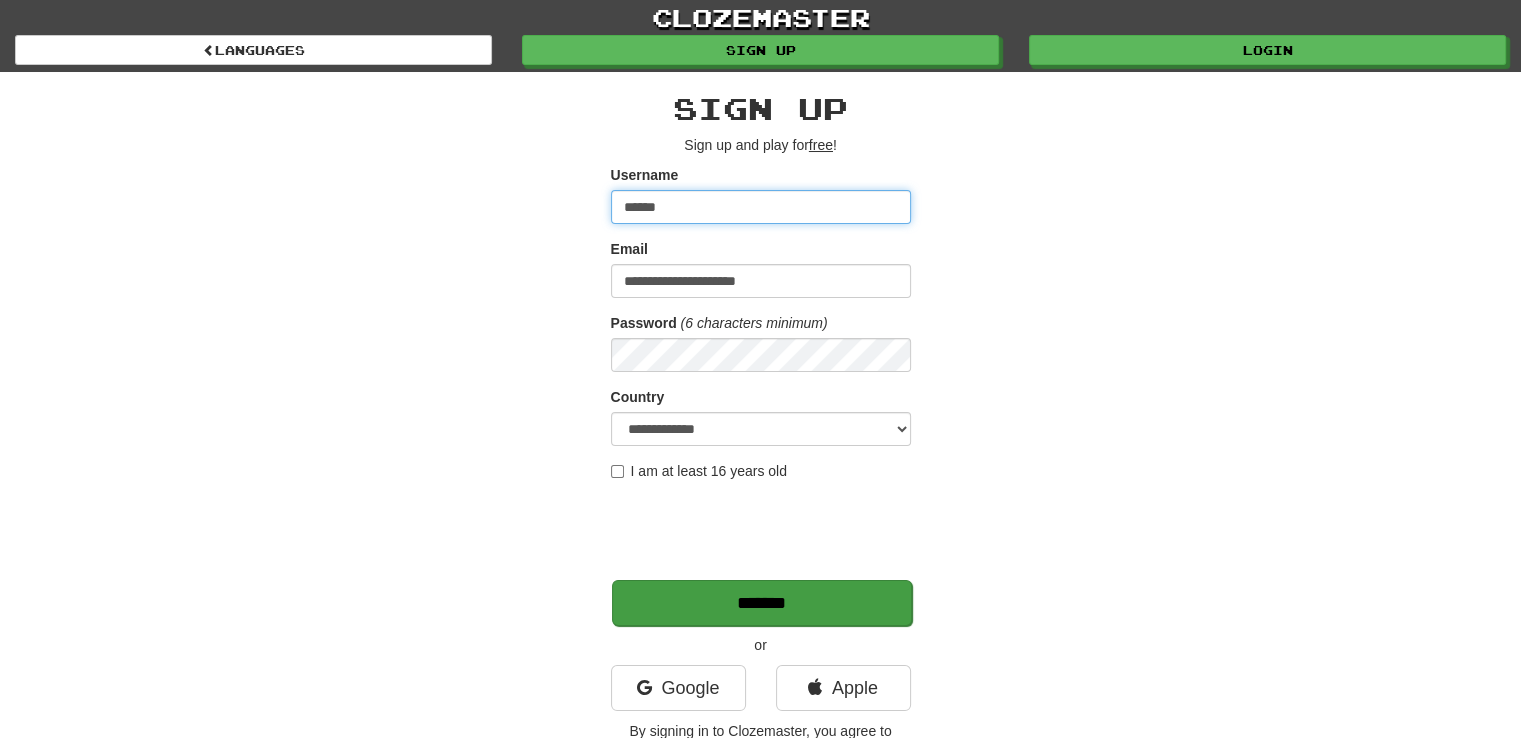 type on "******" 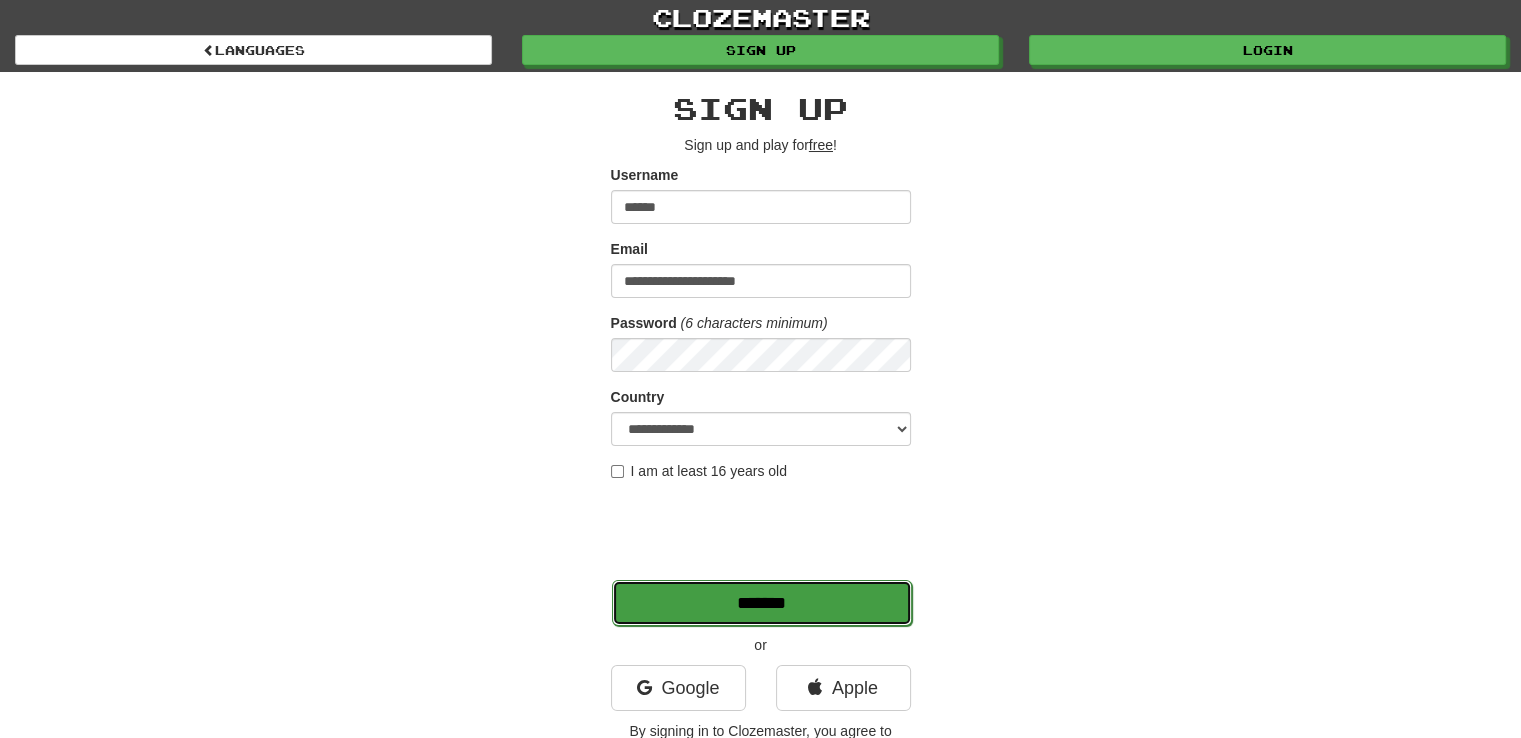 click on "*******" at bounding box center (762, 603) 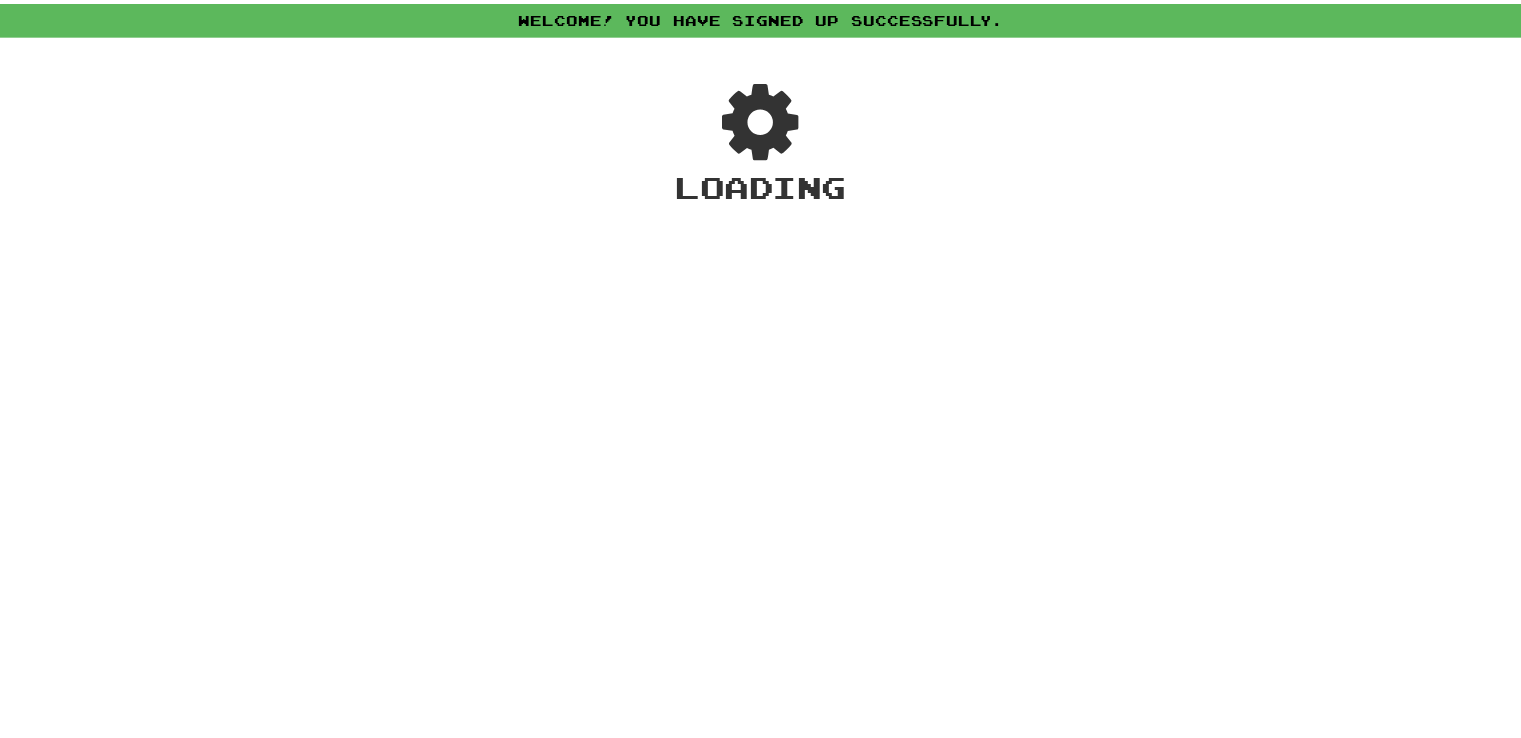 scroll, scrollTop: 0, scrollLeft: 0, axis: both 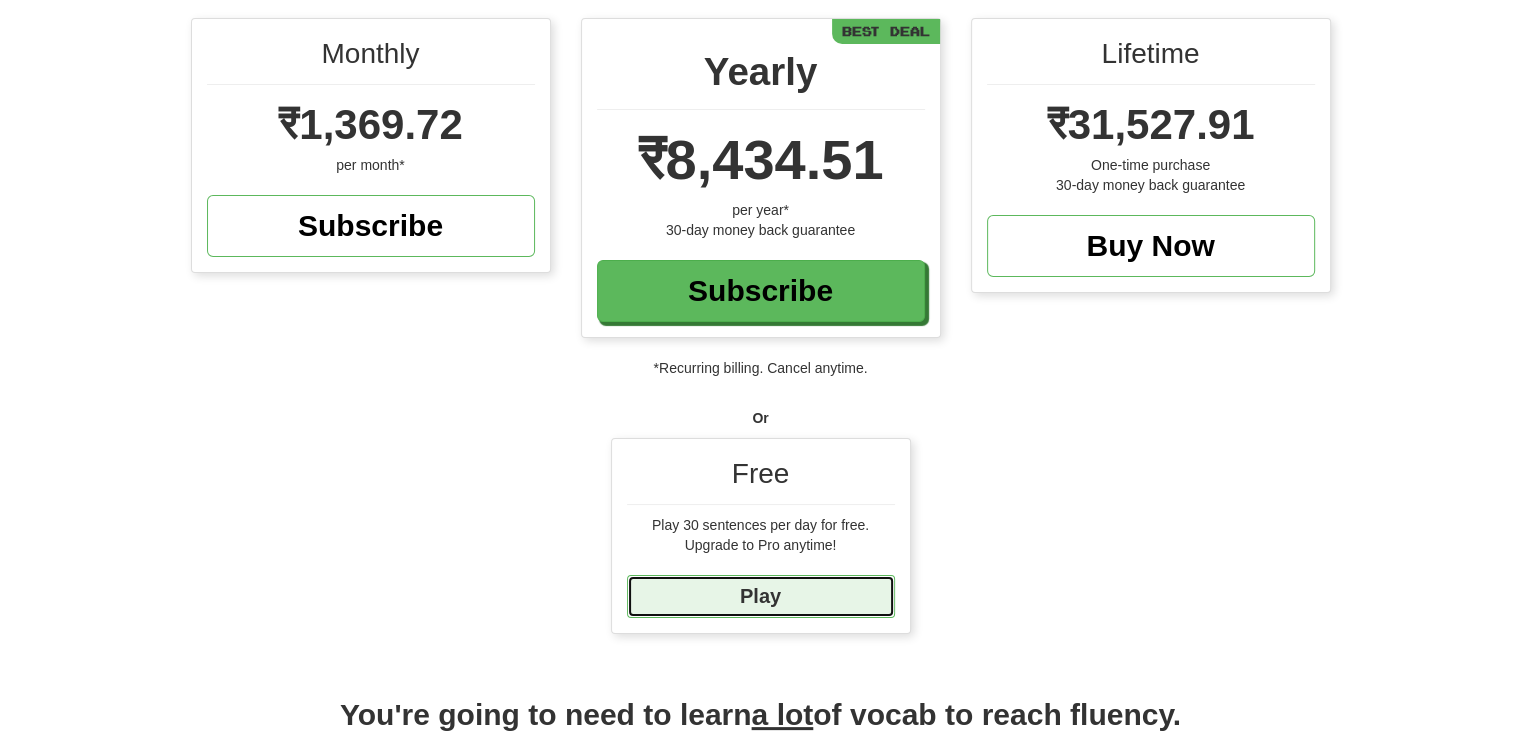 click on "Play" at bounding box center [761, 596] 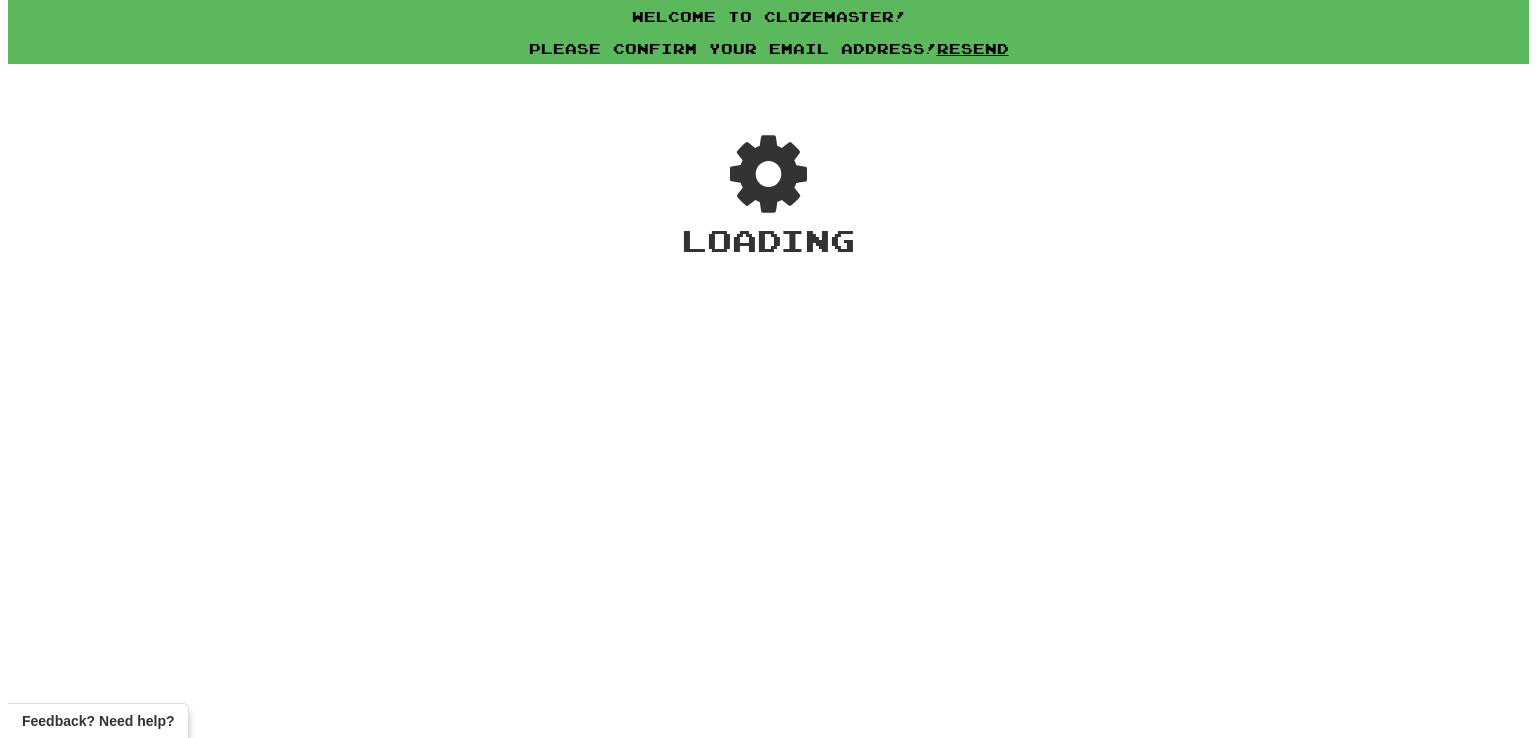 scroll, scrollTop: 0, scrollLeft: 0, axis: both 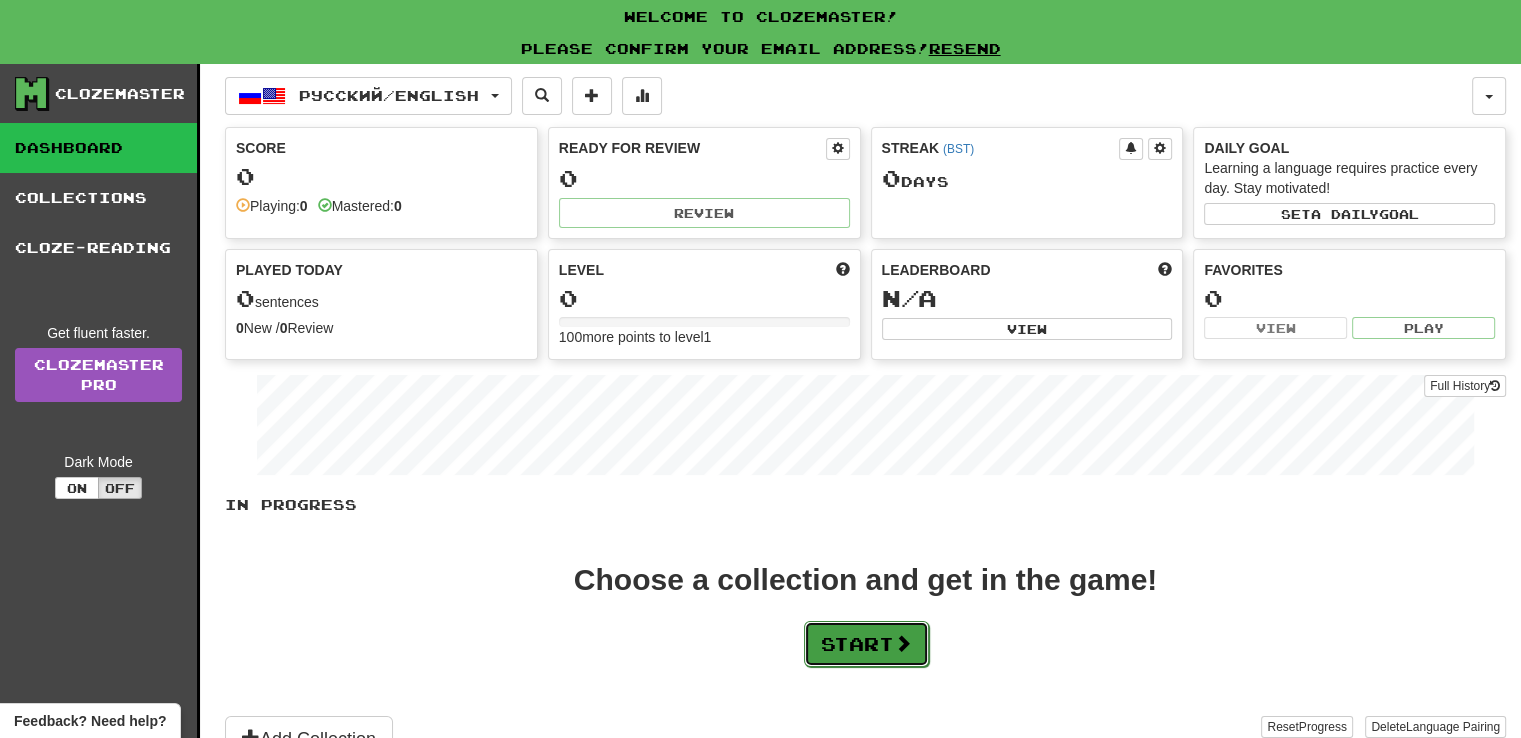 click at bounding box center (903, 643) 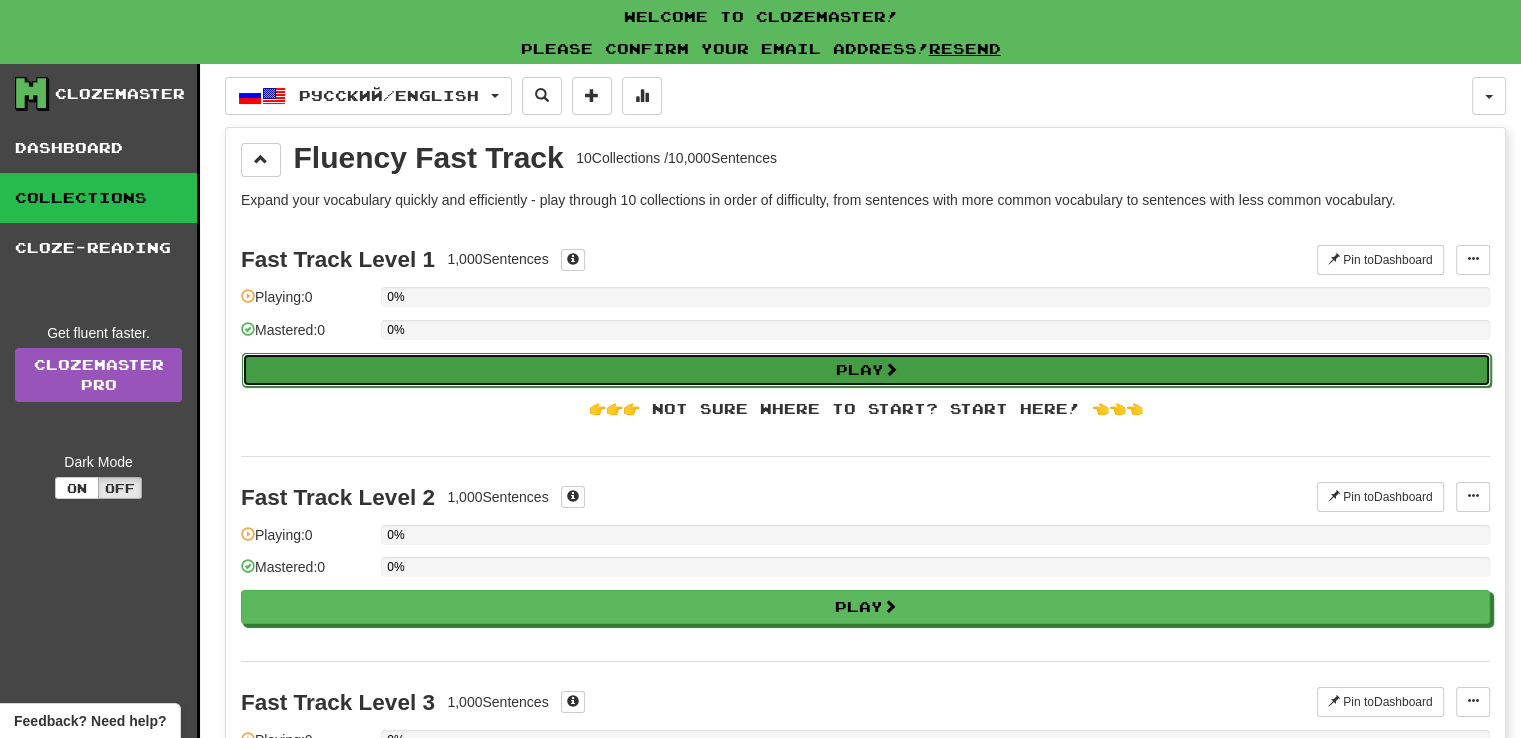 click on "Play" at bounding box center (866, 370) 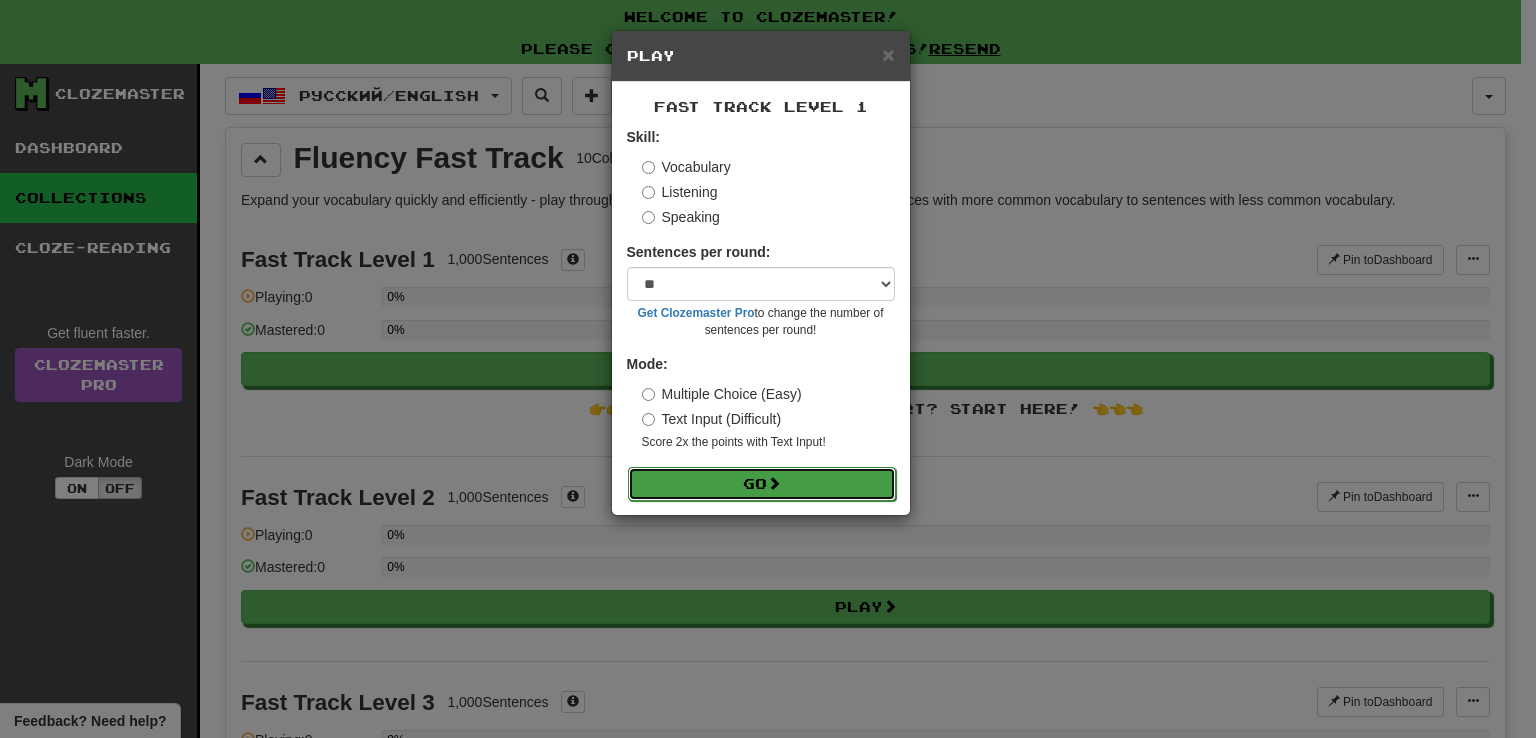 click on "Go" at bounding box center [762, 484] 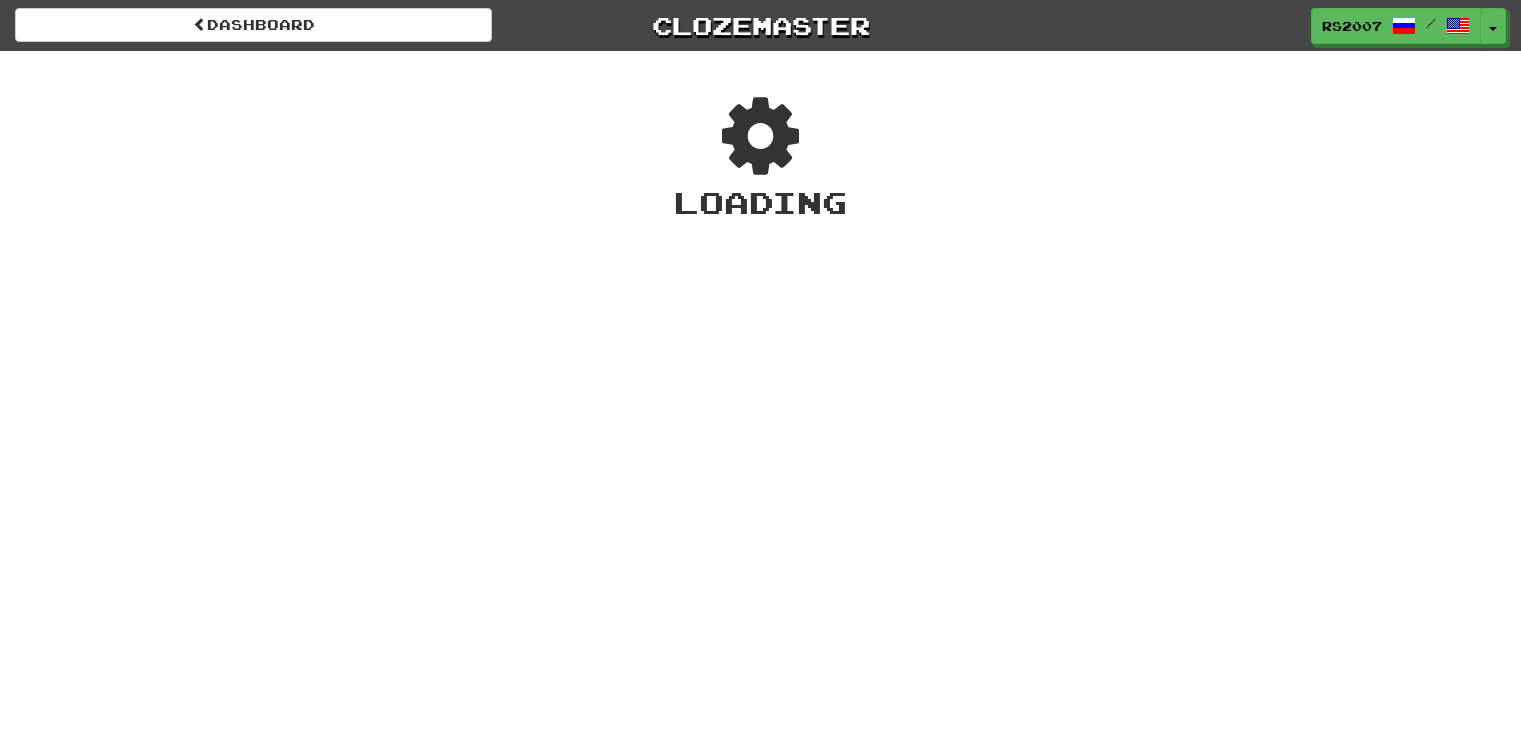 scroll, scrollTop: 0, scrollLeft: 0, axis: both 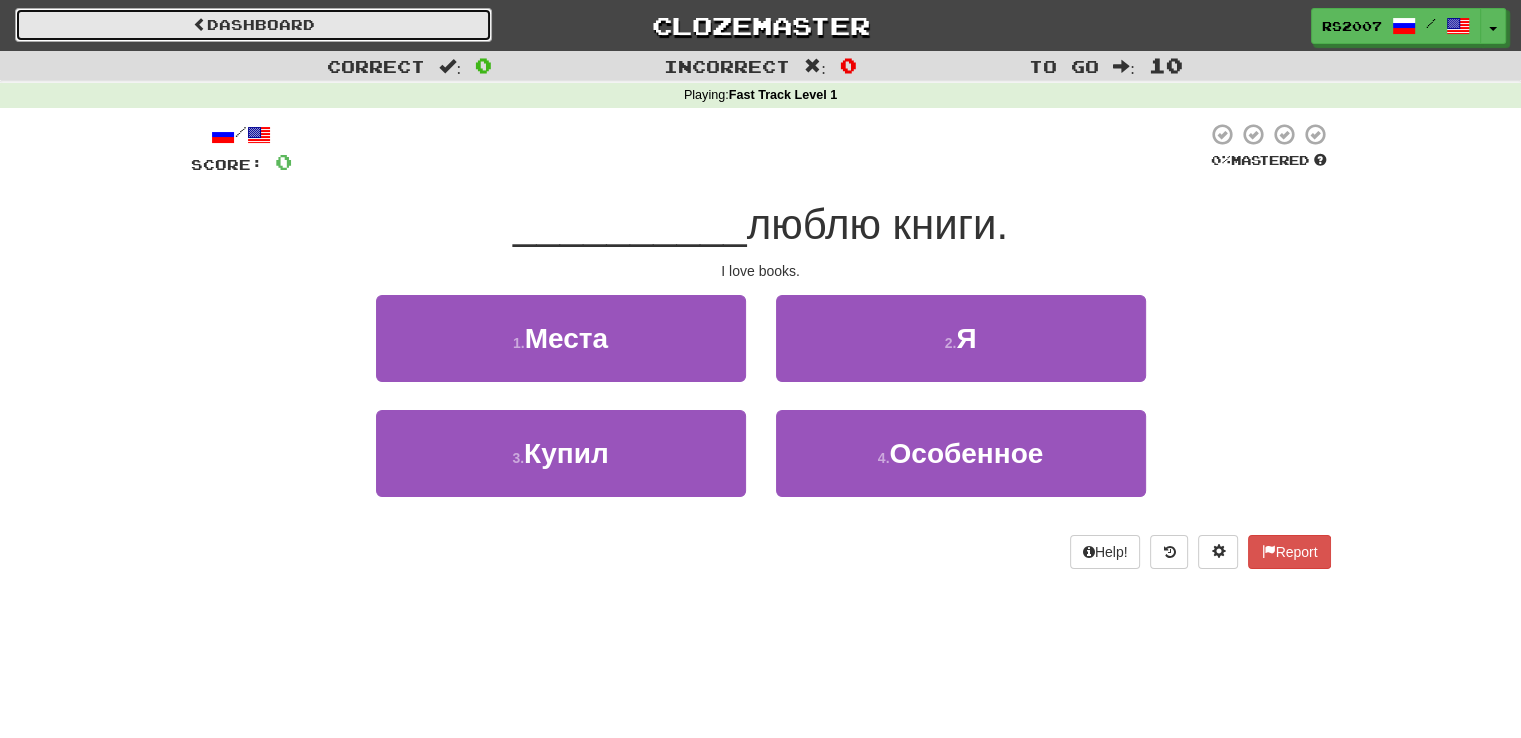 click on "Dashboard" at bounding box center (253, 25) 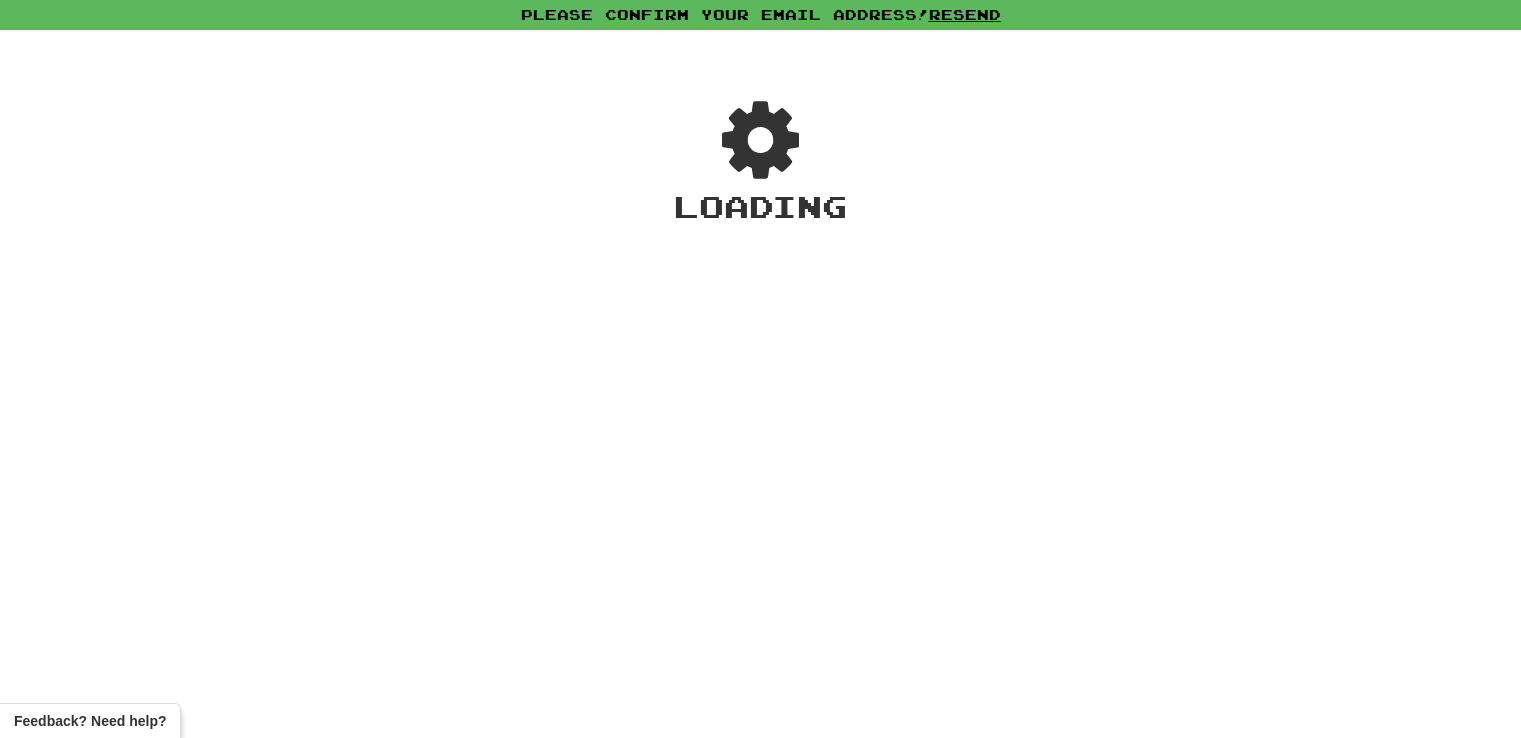 scroll, scrollTop: 0, scrollLeft: 0, axis: both 